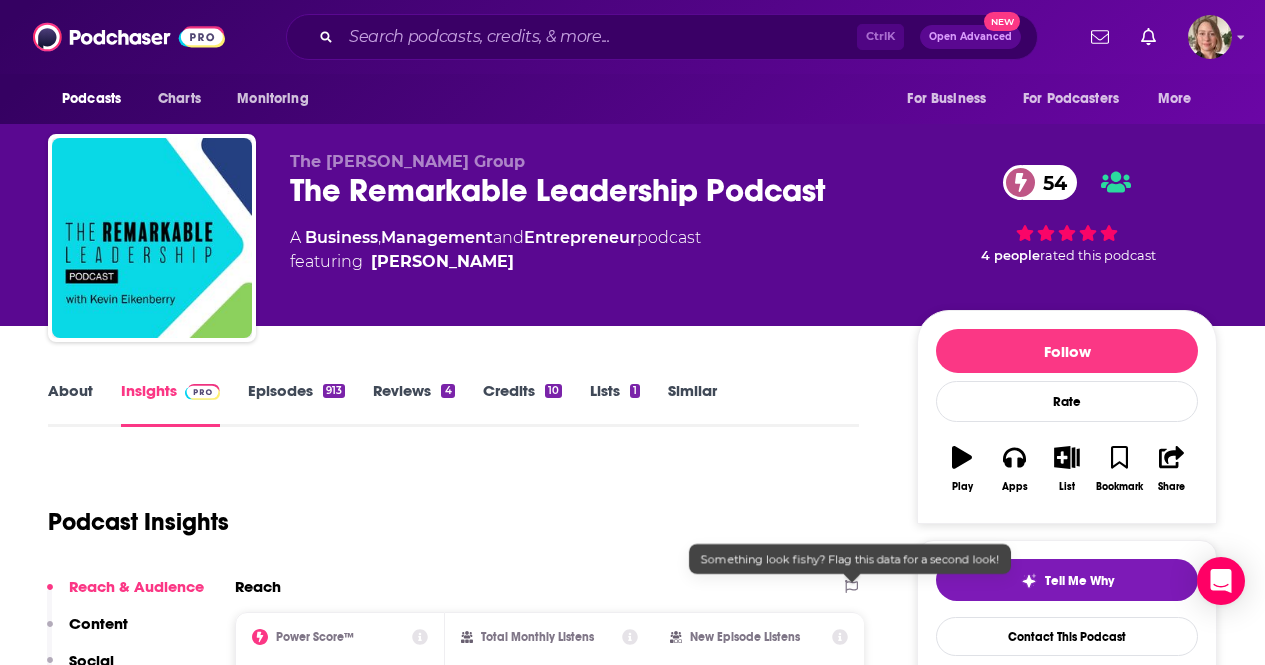 scroll, scrollTop: 200, scrollLeft: 0, axis: vertical 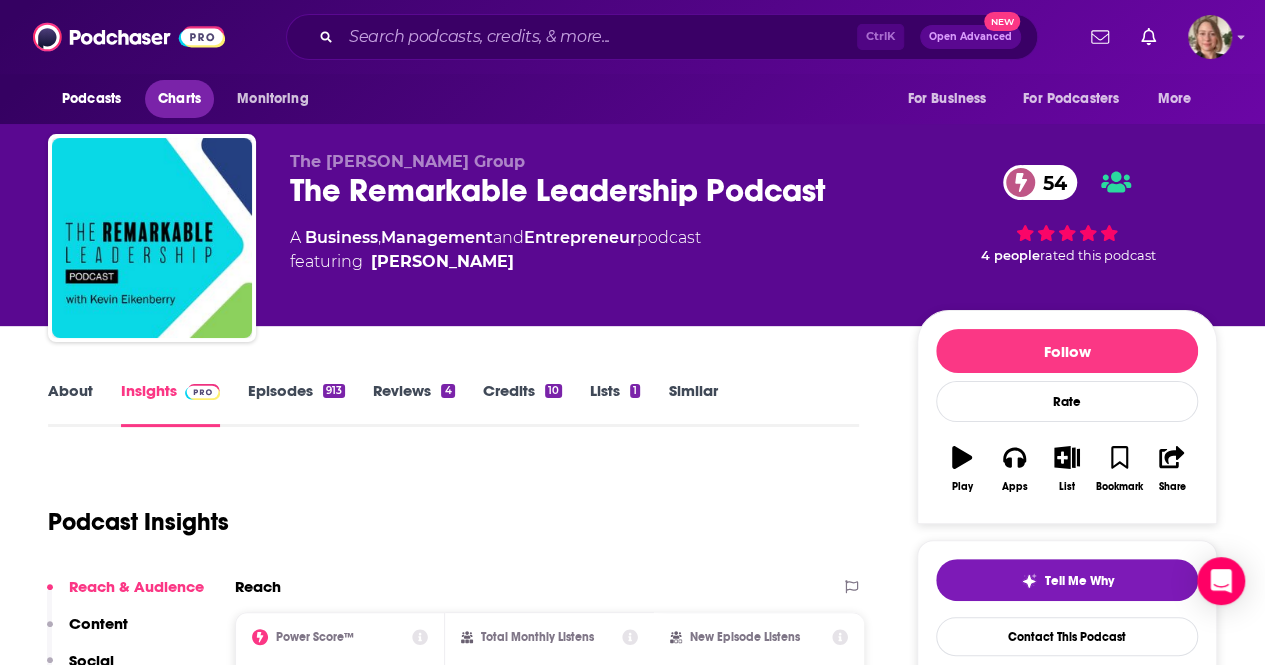 click on "Charts" at bounding box center (179, 99) 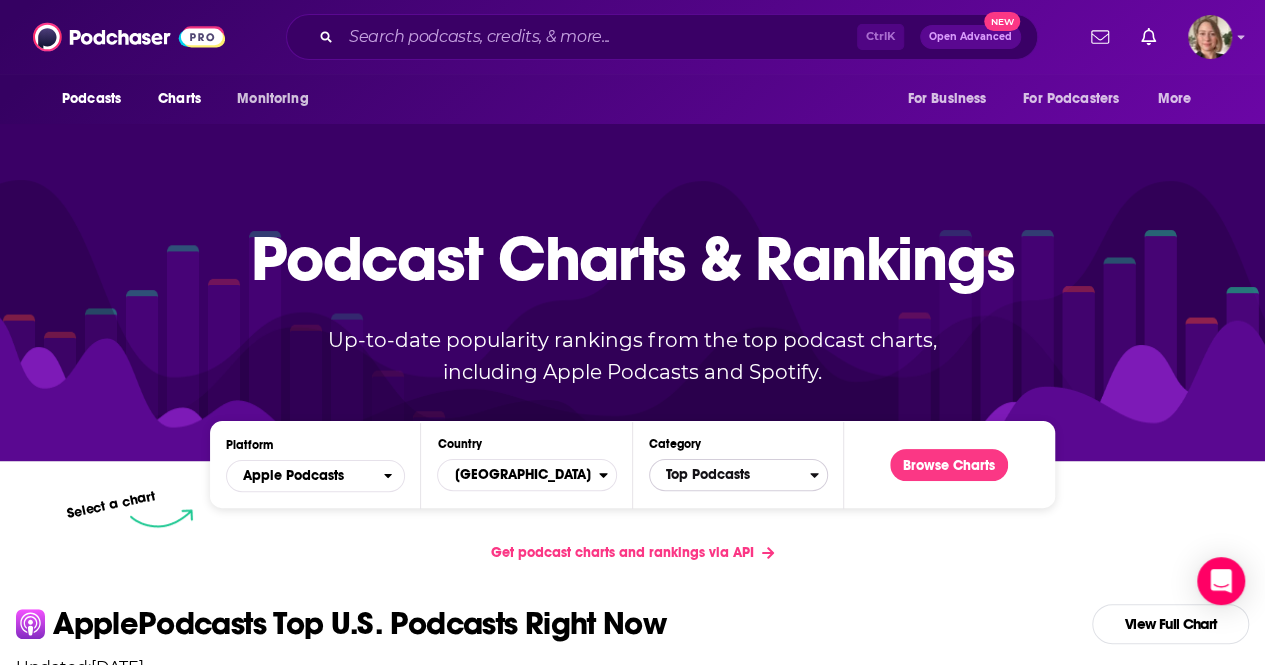 click on "Top Podcasts" at bounding box center [730, 475] 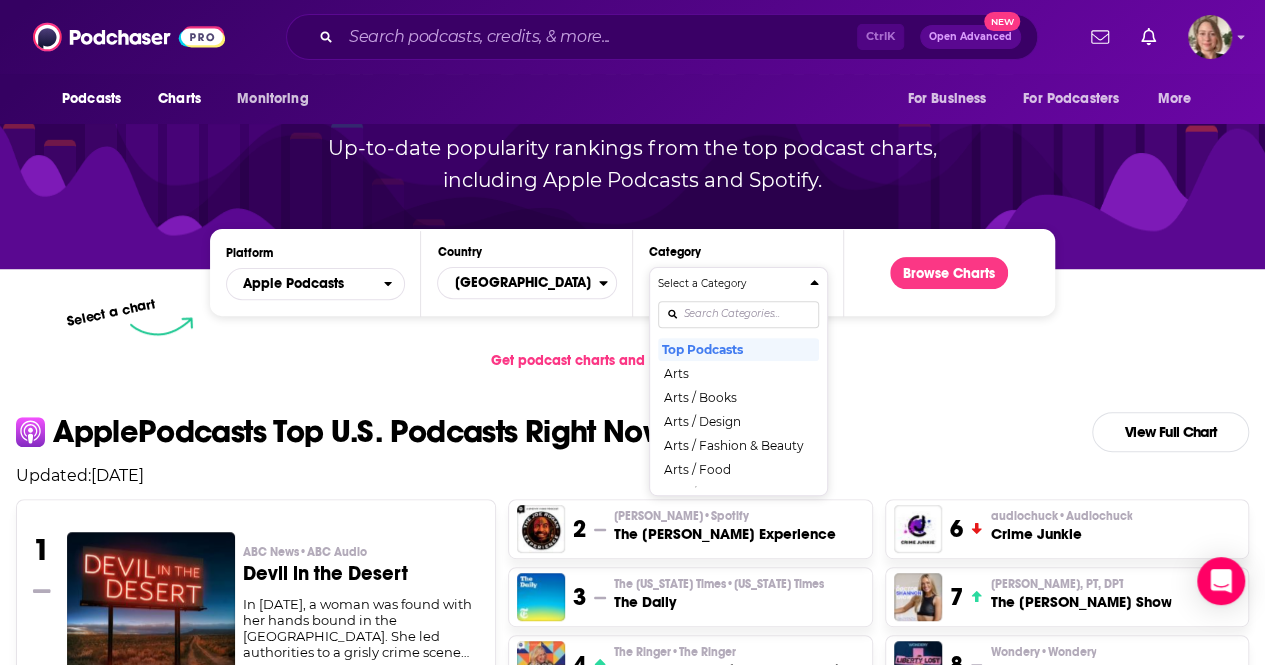 scroll, scrollTop: 200, scrollLeft: 0, axis: vertical 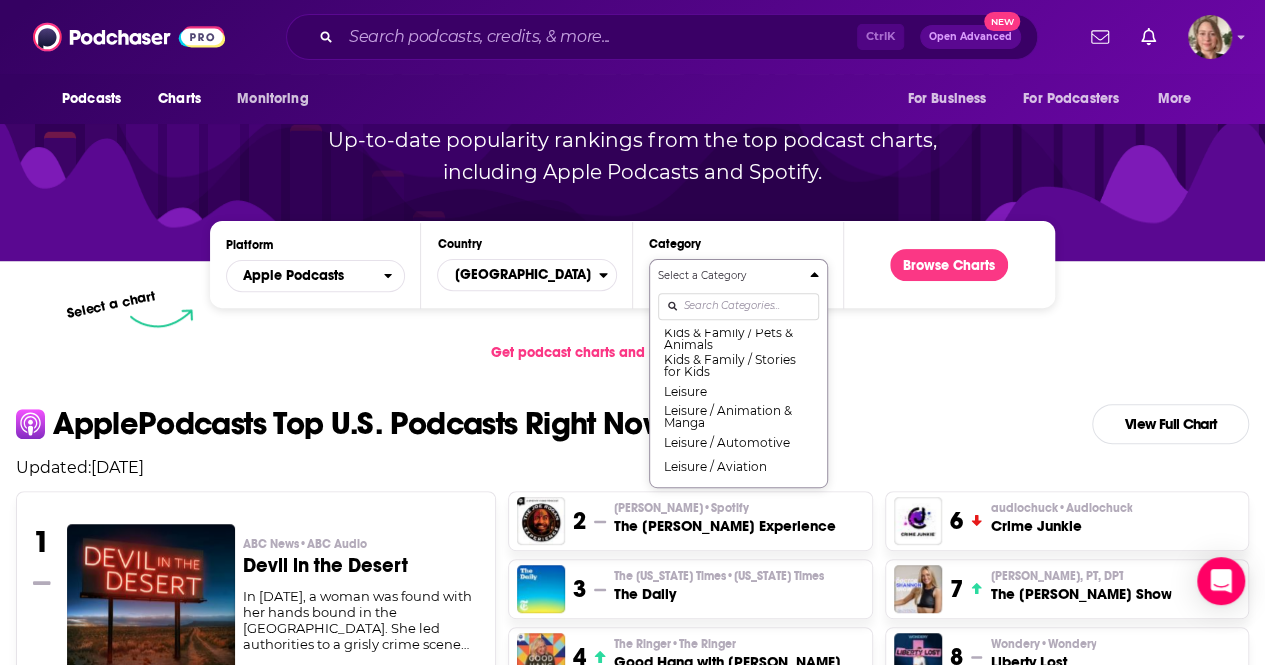click on "Select a Category Top Podcasts Arts Arts / Books Arts / Design Arts / Fashion & Beauty Arts / Food Arts / Performing Arts Arts / Visual Arts Business Business / Careers Business / Entrepreneurship Business / Investing Business / Management Business / Marketing Business / Non-Profit Comedy Comedy / Comedy Interviews Comedy / Improv Comedy / Stand-Up Education Education / Courses Education / How To Education / Language Learning Education / [MEDICAL_DATA] Fiction Fiction / Comedy Fiction Fiction / Drama Fiction / Science Fiction Government Health & Fitness Health & Fitness / Alternative Health Health & Fitness / Fitness Health & Fitness / Medicine Health & Fitness / Mental Health Health & Fitness / Nutrition Health & Fitness / Sexuality History Kids & Family Kids & Family / Education for Kids Kids & Family / Parenting Kids & Family / Pets & Animals Kids & Family / Stories for Kids Leisure Leisure / Animation & Manga Leisure / Automotive Leisure / Aviation Leisure / Crafts Leisure / Games Leisure / Hobbies News" at bounding box center (738, 373) 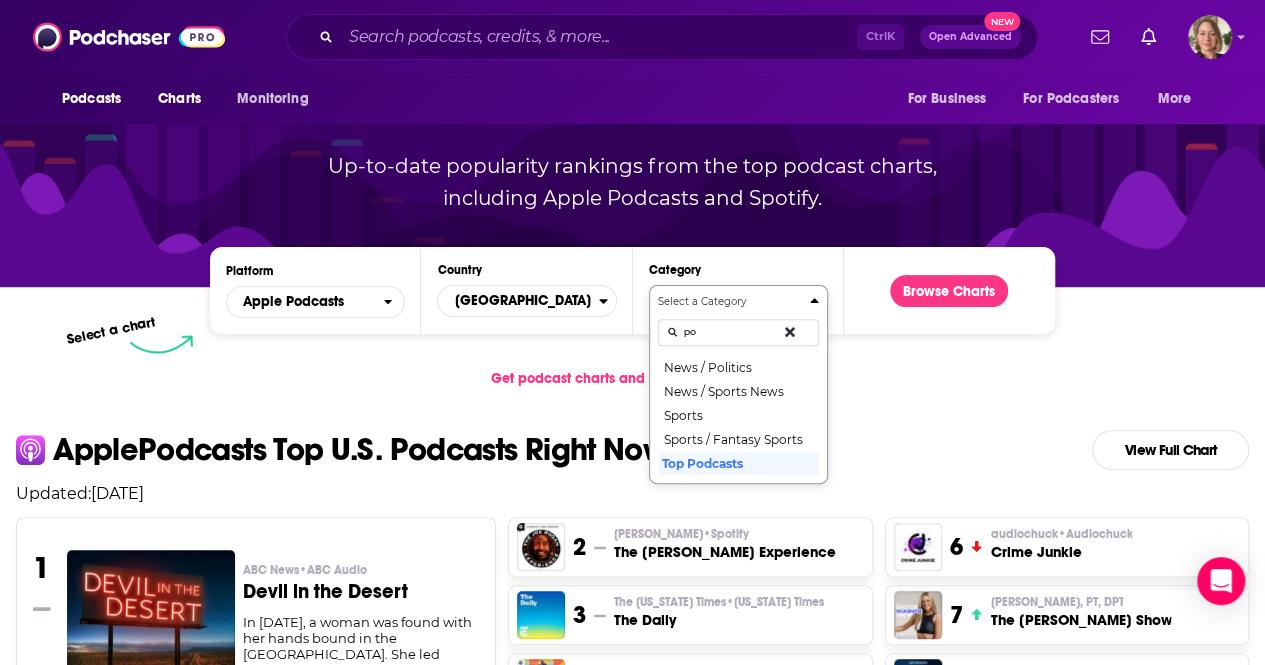 scroll, scrollTop: 0, scrollLeft: 0, axis: both 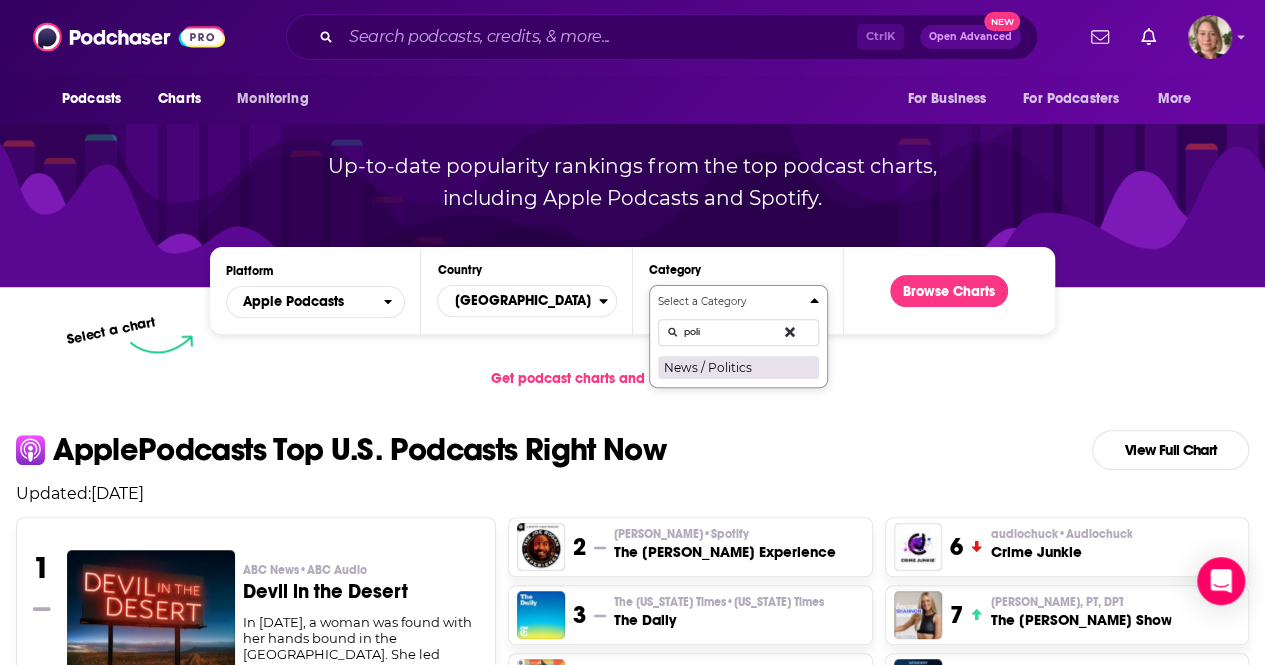 type on "poli" 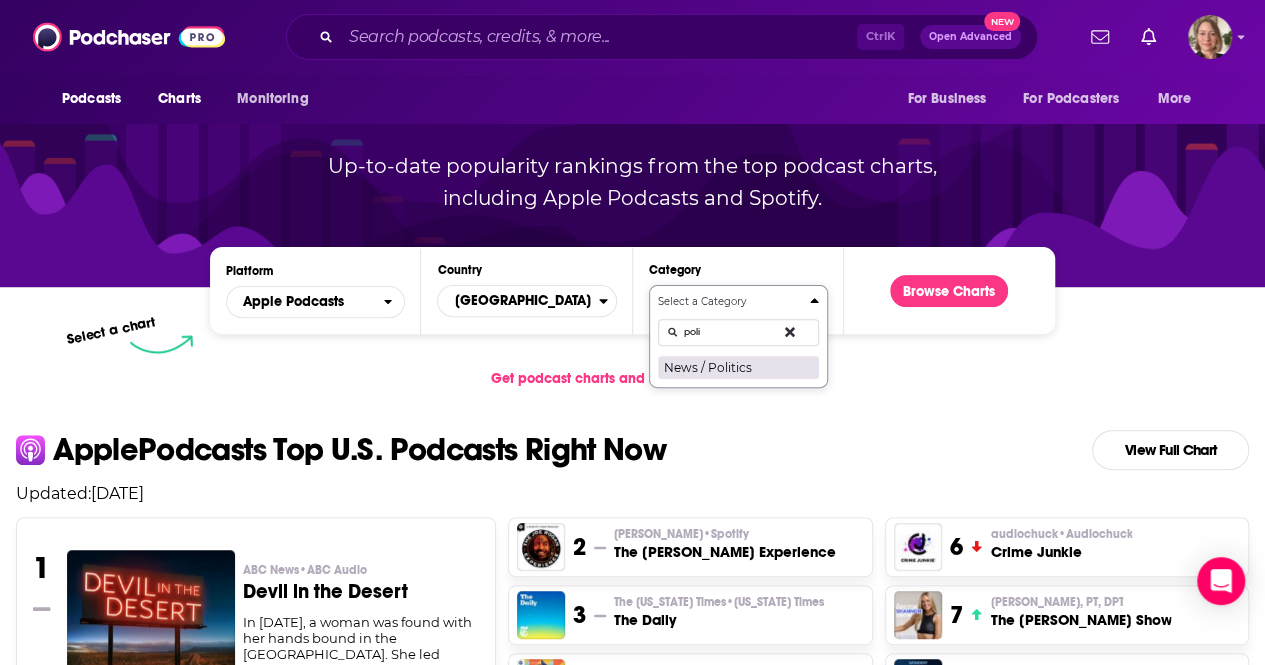 click on "News / Politics" at bounding box center [738, 367] 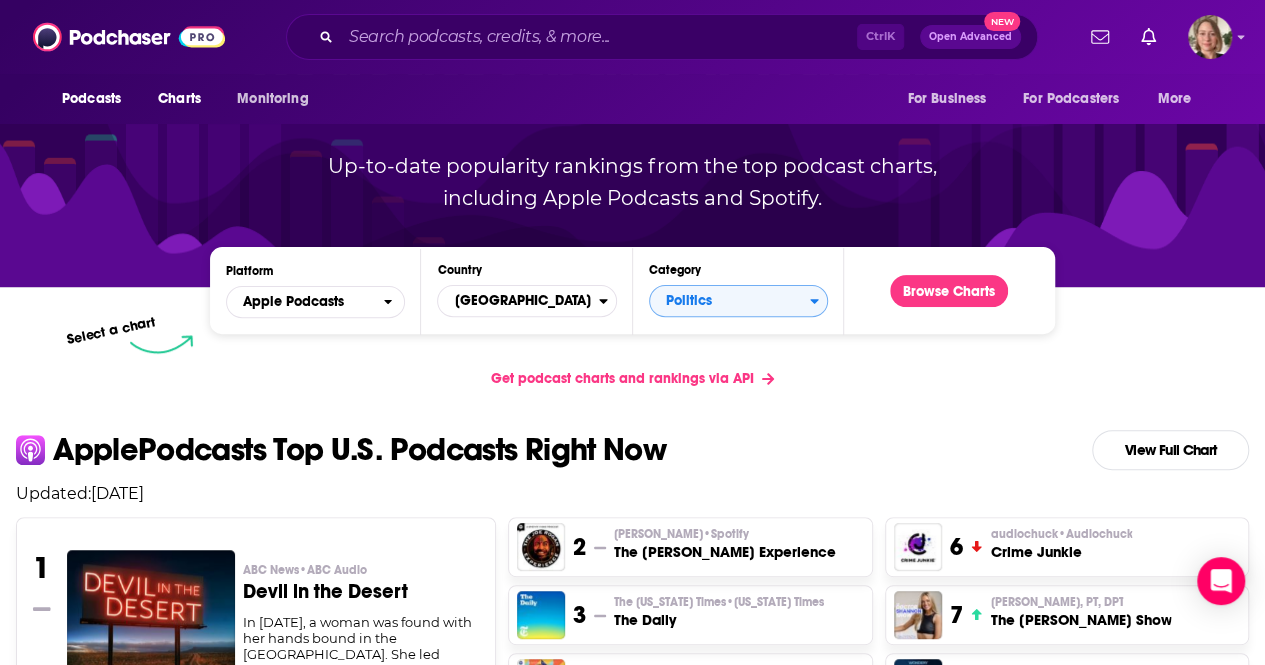 click on "Podcast Charts & Rankings Up-to-date popularity rankings from the top podcast charts, including Apple Podcasts and Spotify. Browse Charts" at bounding box center [632, 116] 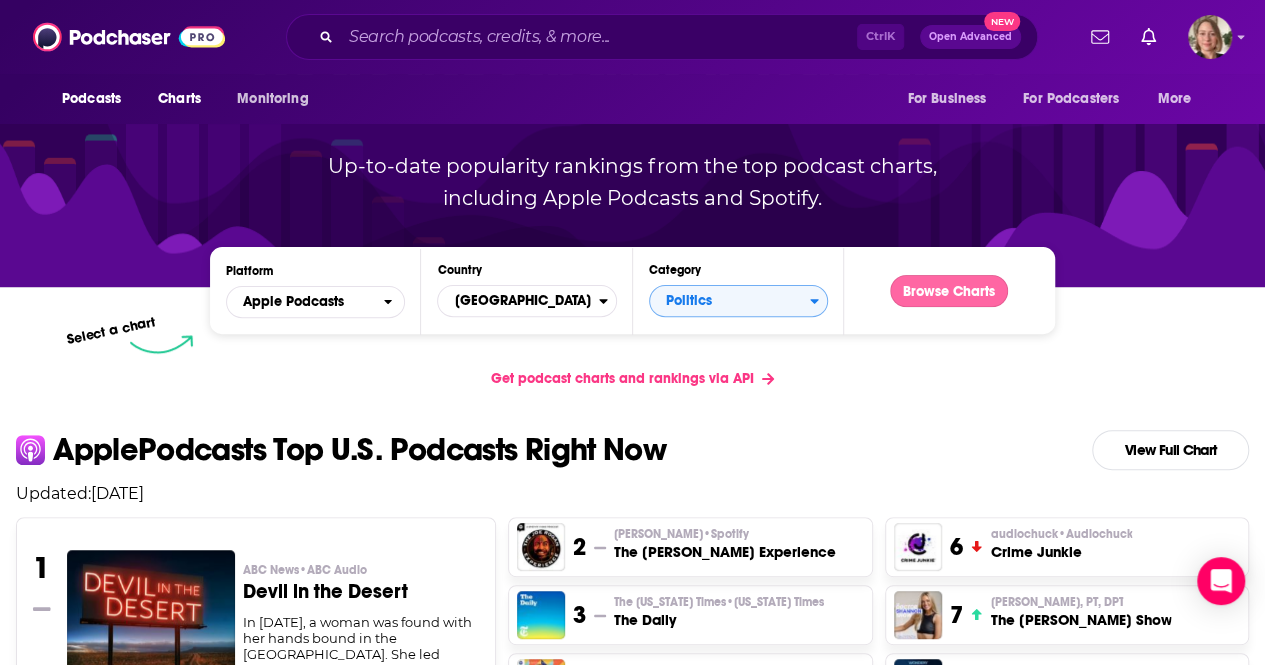 click on "Browse Charts" at bounding box center (949, 291) 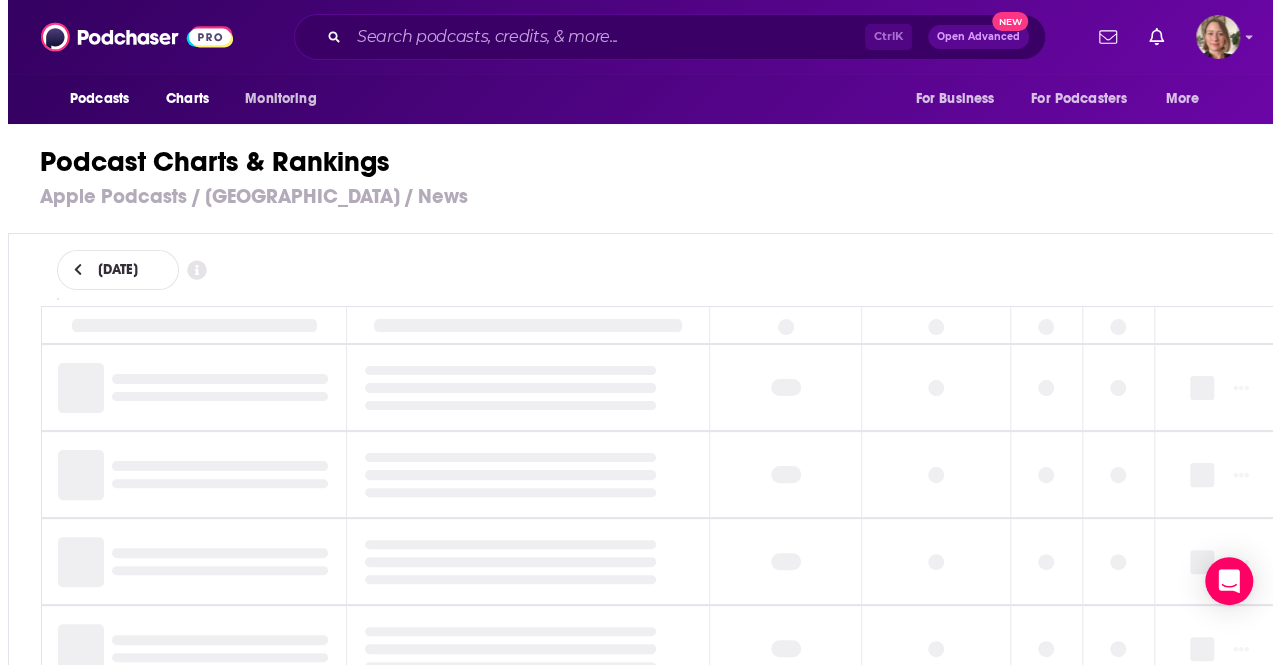 scroll, scrollTop: 0, scrollLeft: 0, axis: both 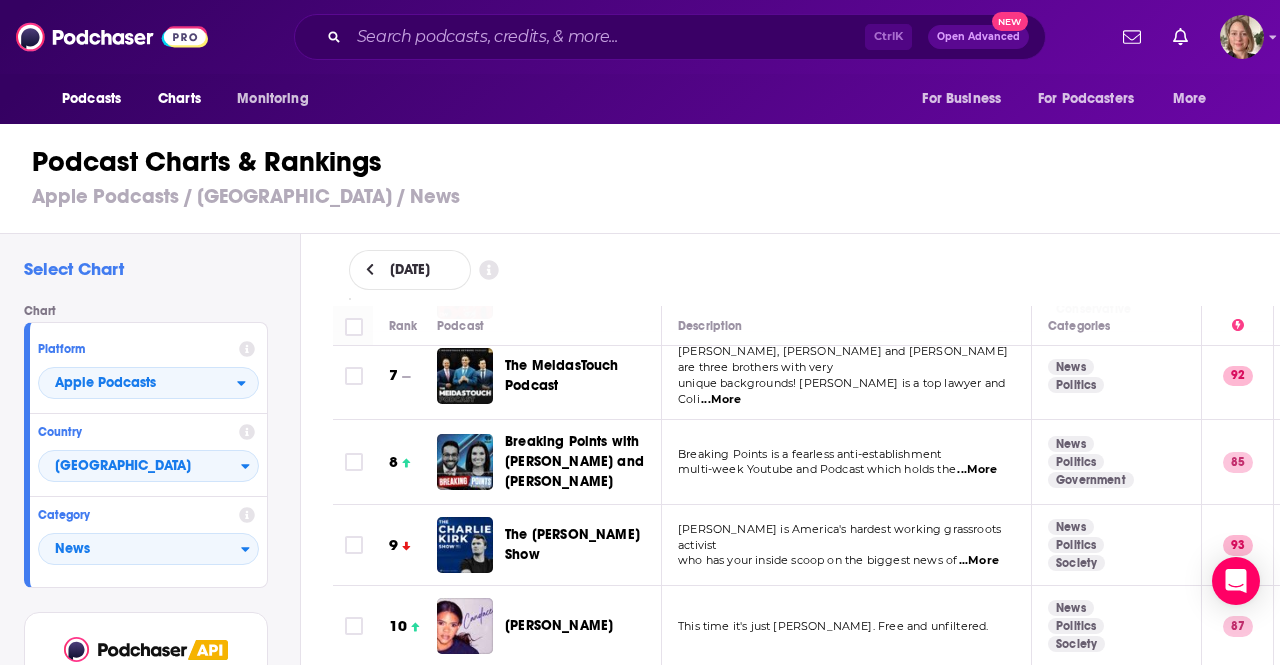 click on "...More" at bounding box center (977, 470) 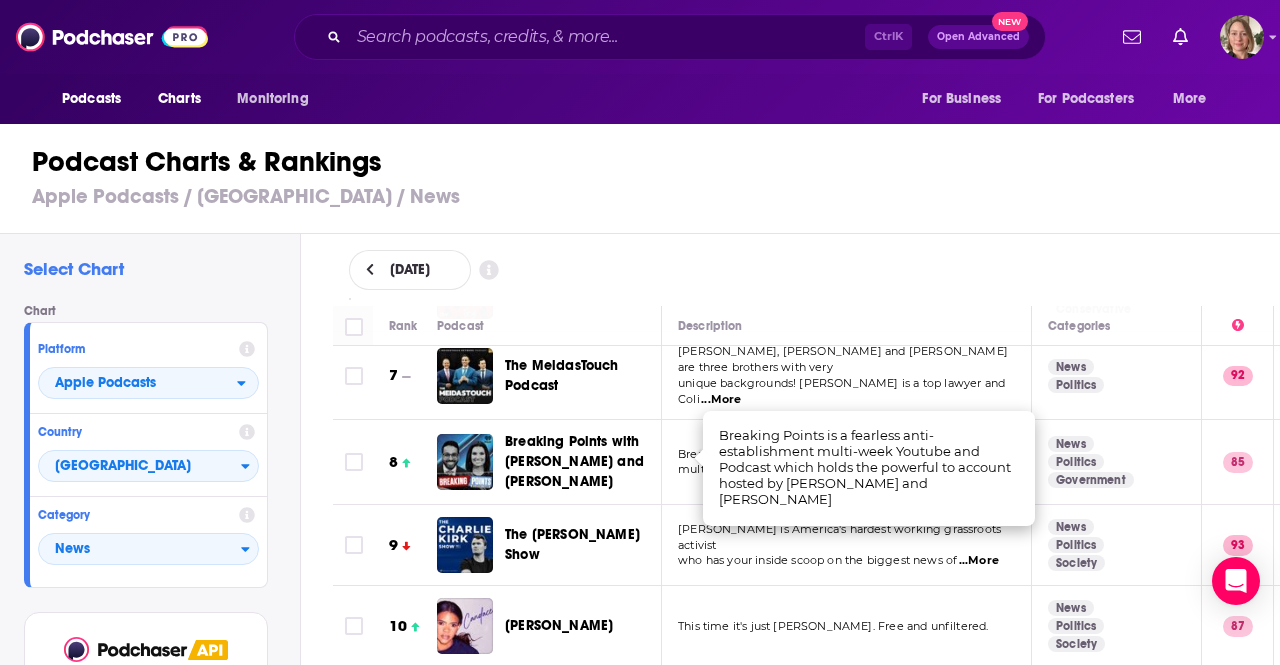 scroll, scrollTop: 74, scrollLeft: 0, axis: vertical 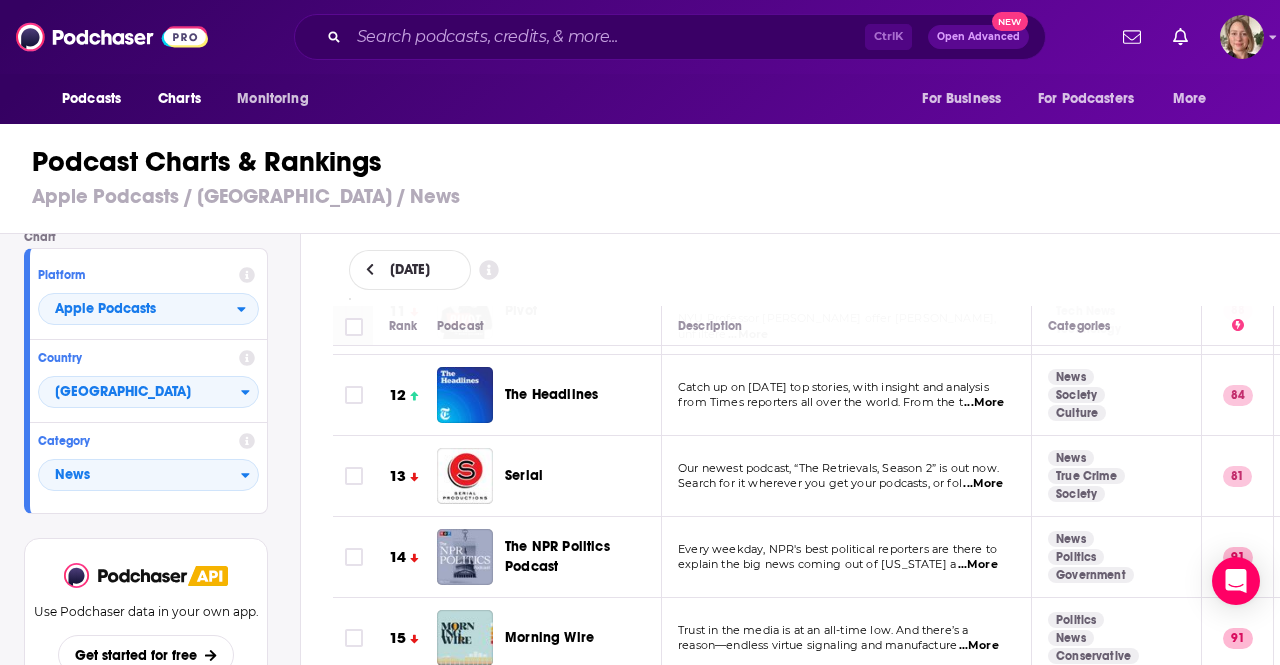 click on "...More" at bounding box center (978, 565) 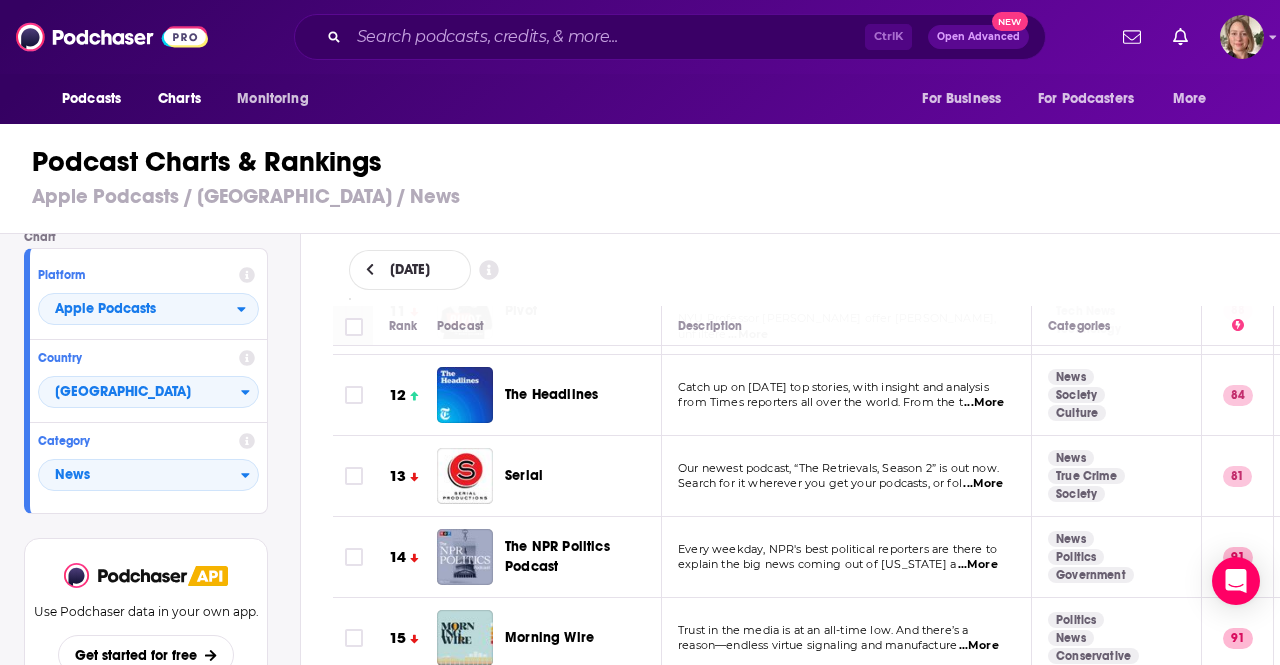 click on "Podcast Charts & Rankings Apple Podcasts / [GEOGRAPHIC_DATA] / News" at bounding box center [648, 177] 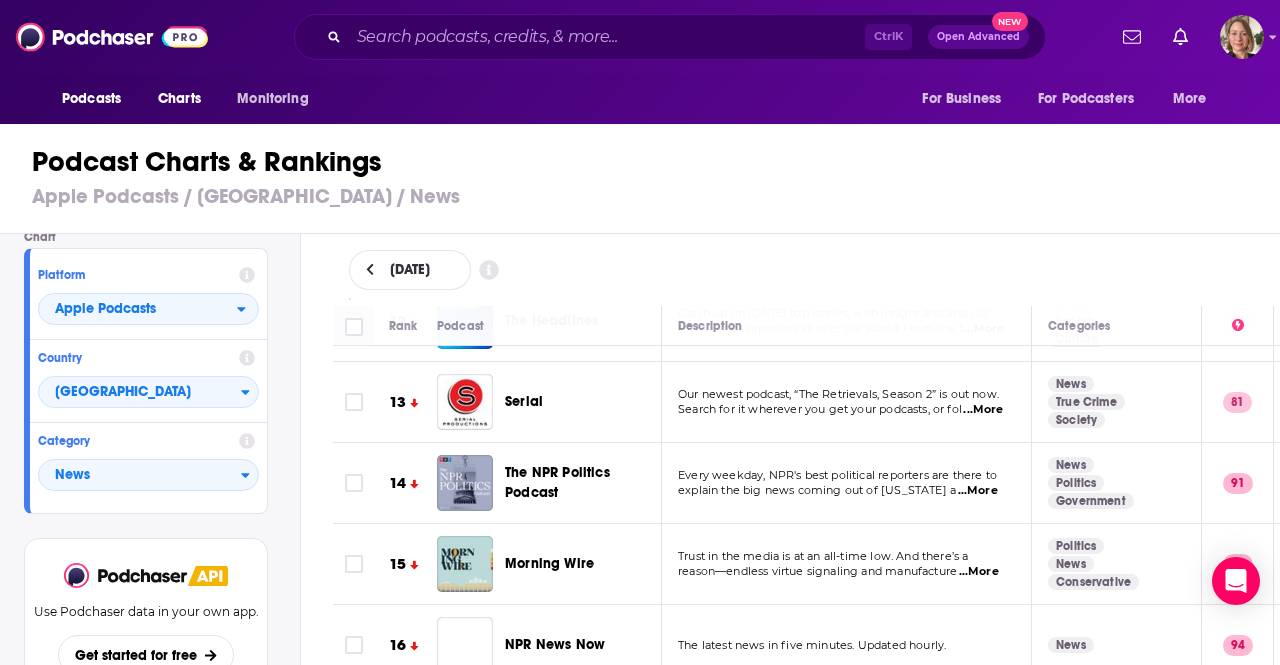 scroll, scrollTop: 1000, scrollLeft: 0, axis: vertical 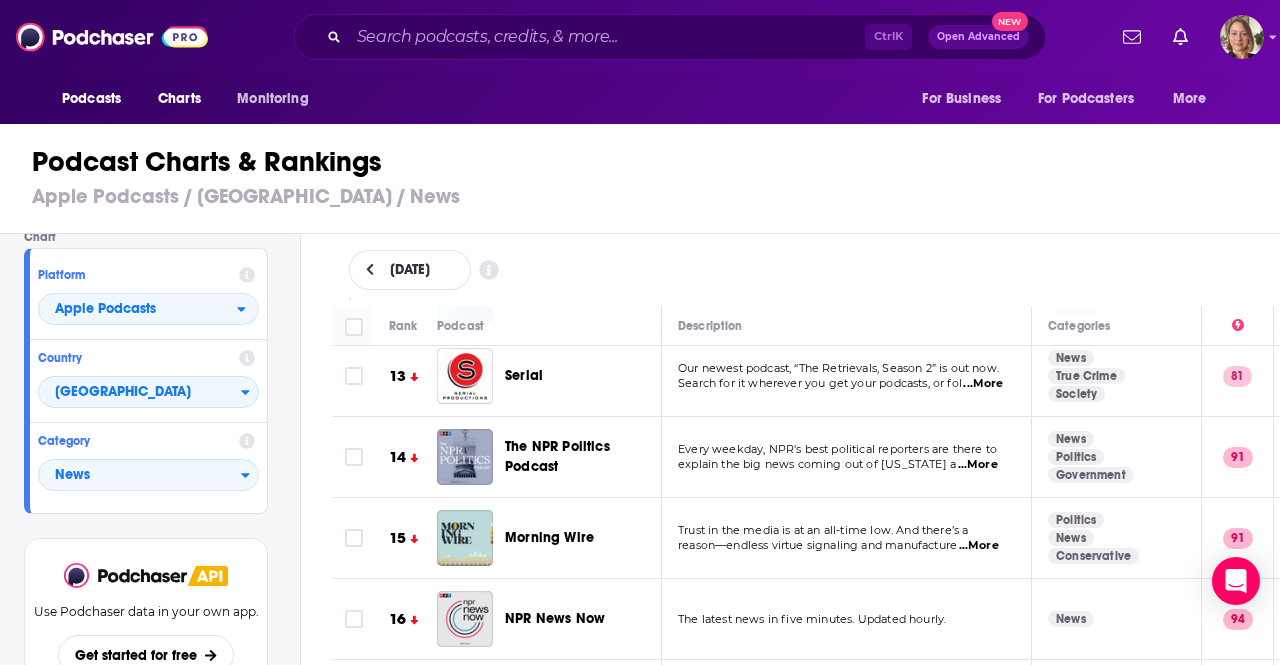 click on "...More" at bounding box center (979, 546) 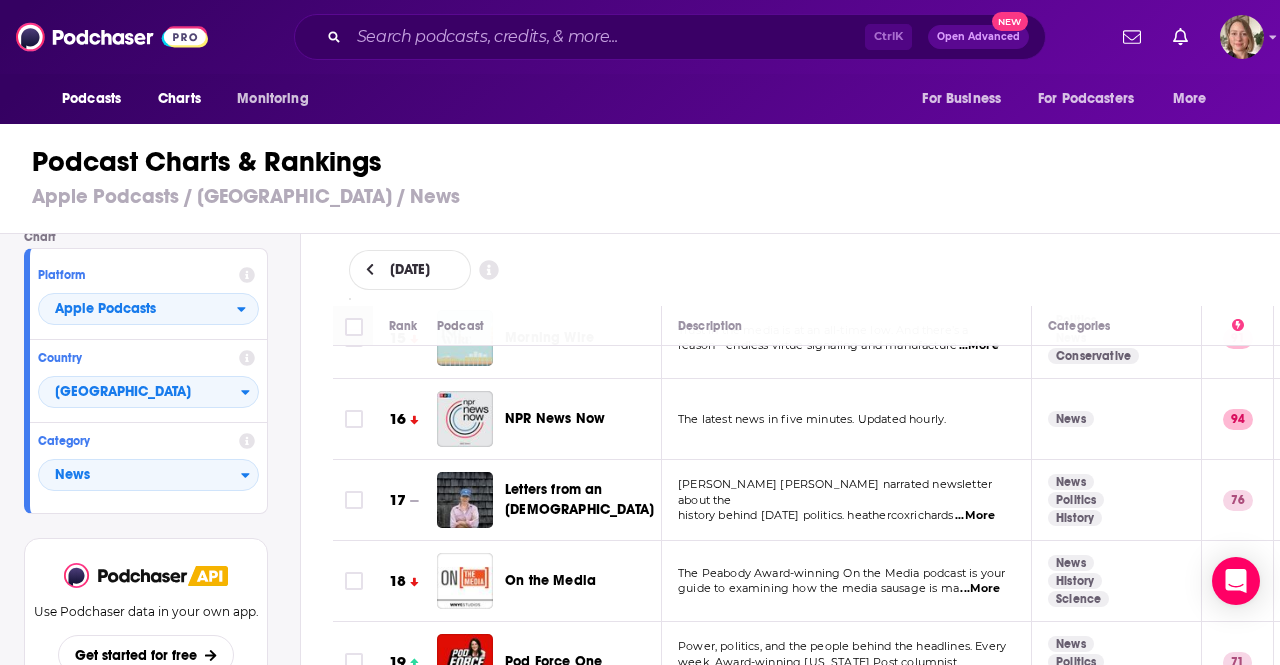 scroll, scrollTop: 1300, scrollLeft: 0, axis: vertical 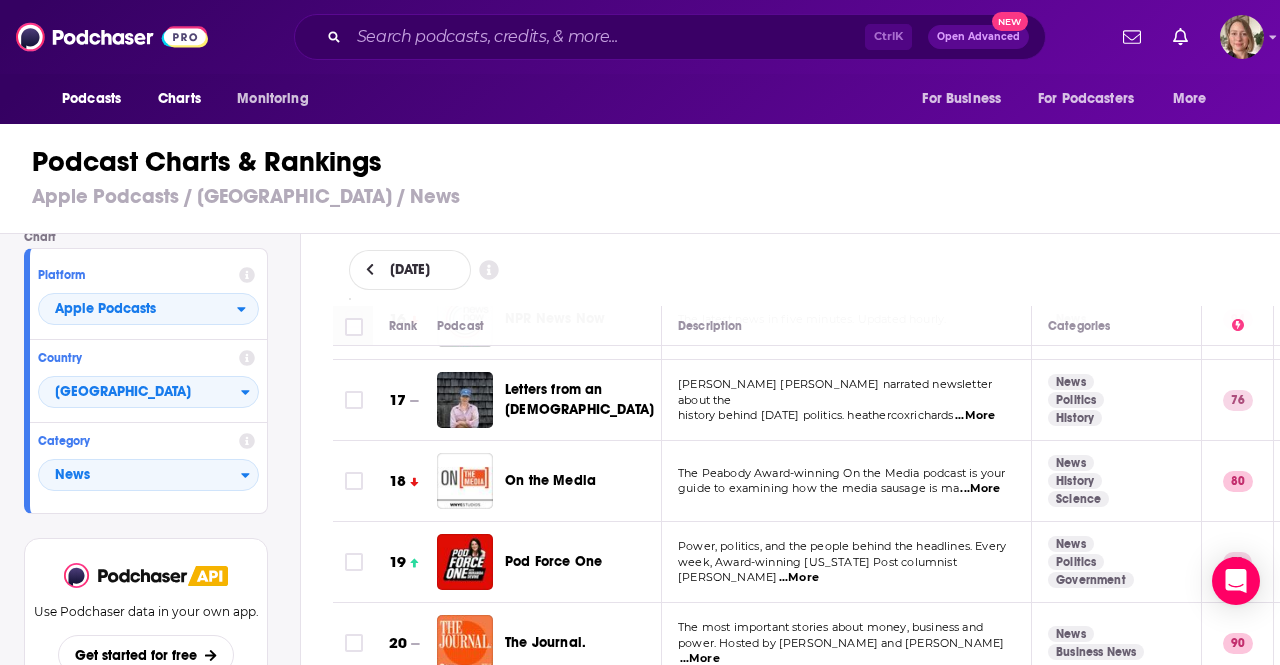 click on "...More" at bounding box center [975, 416] 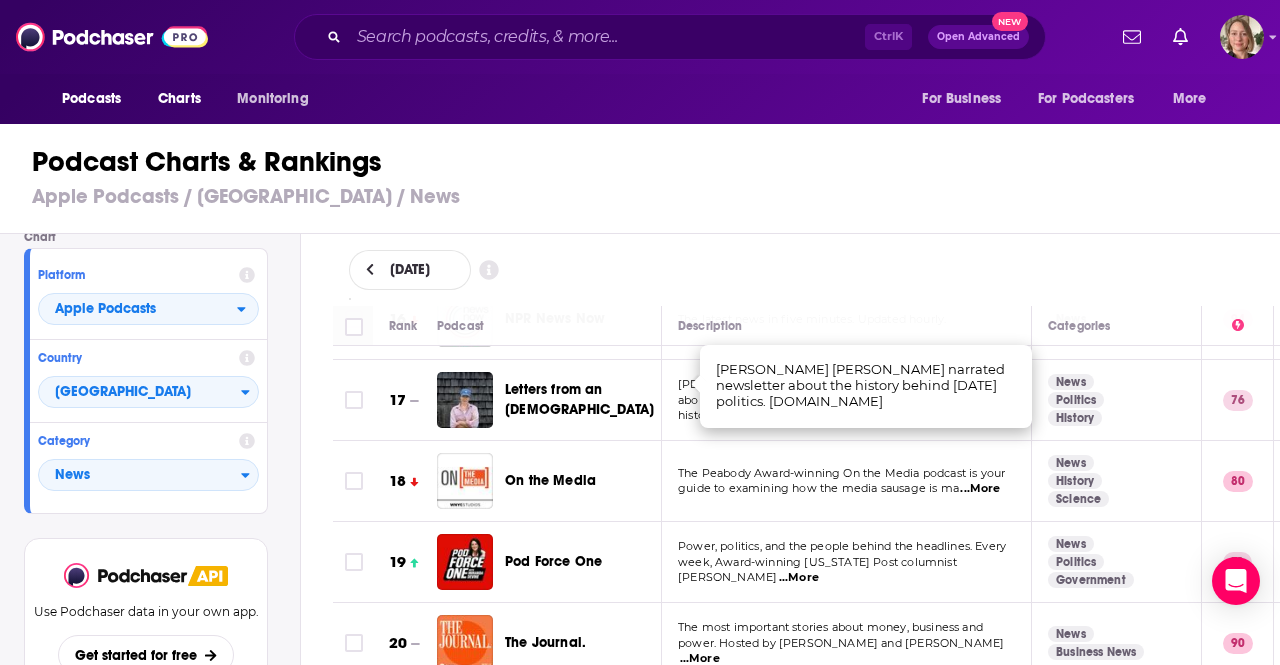 click on "[DATE]" at bounding box center [807, 270] 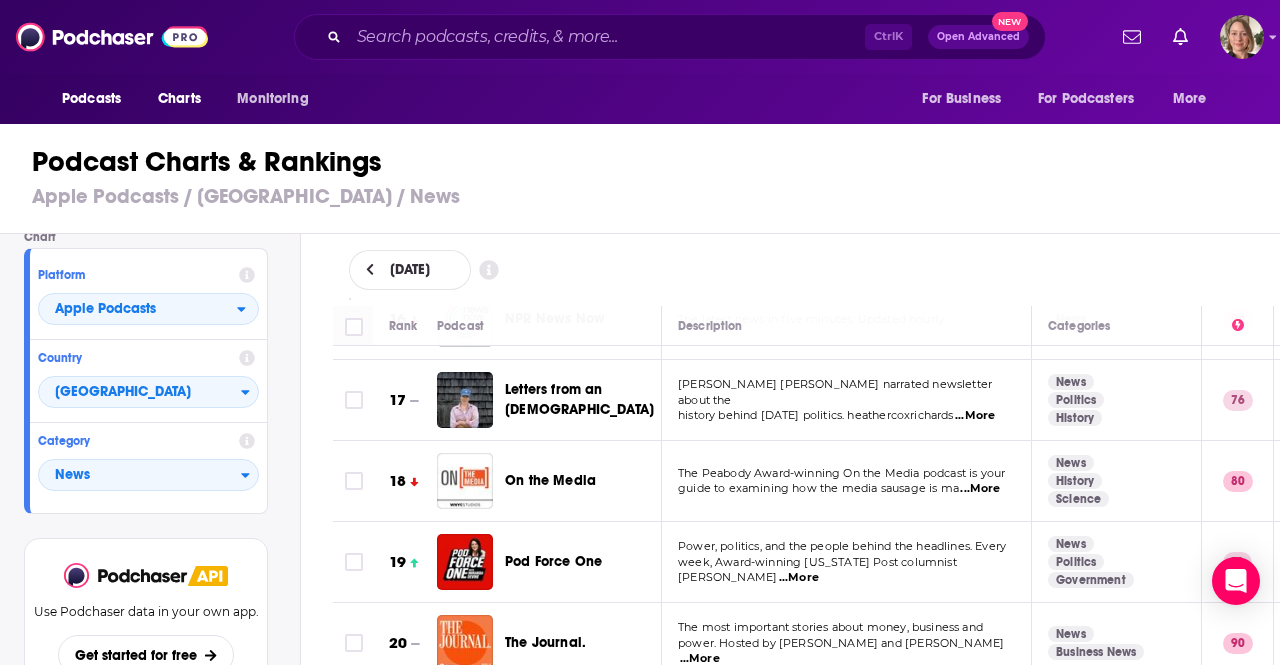 scroll, scrollTop: 1400, scrollLeft: 0, axis: vertical 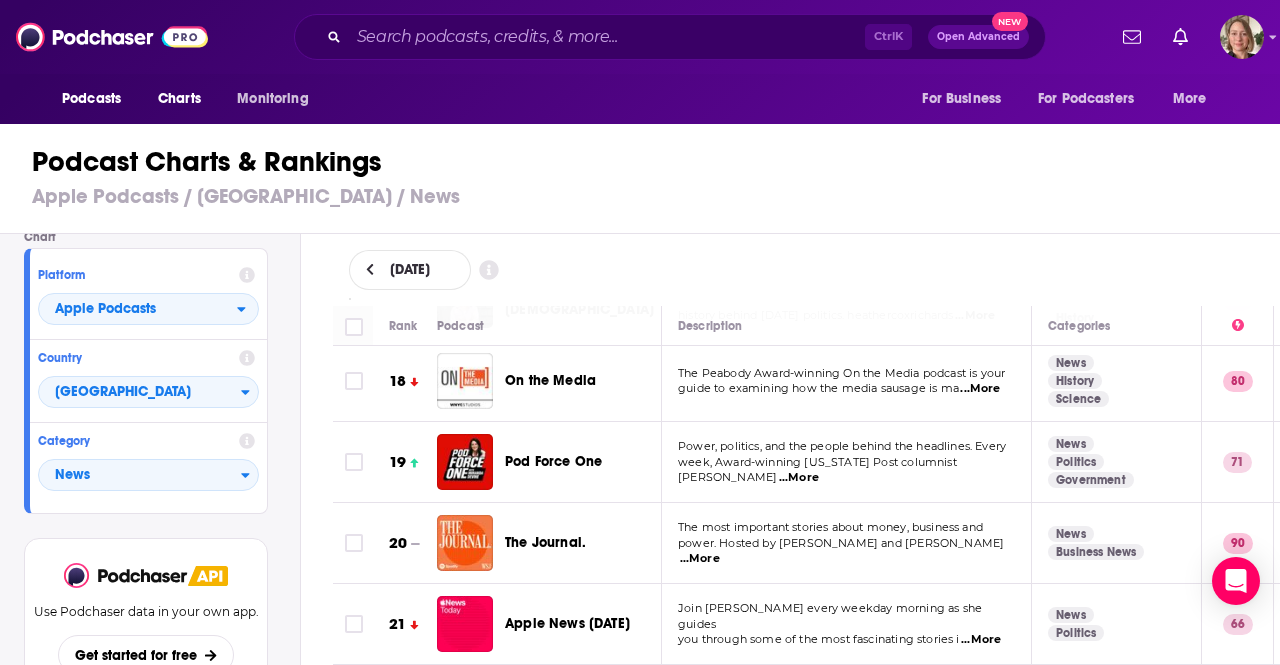 click on "...More" at bounding box center (980, 389) 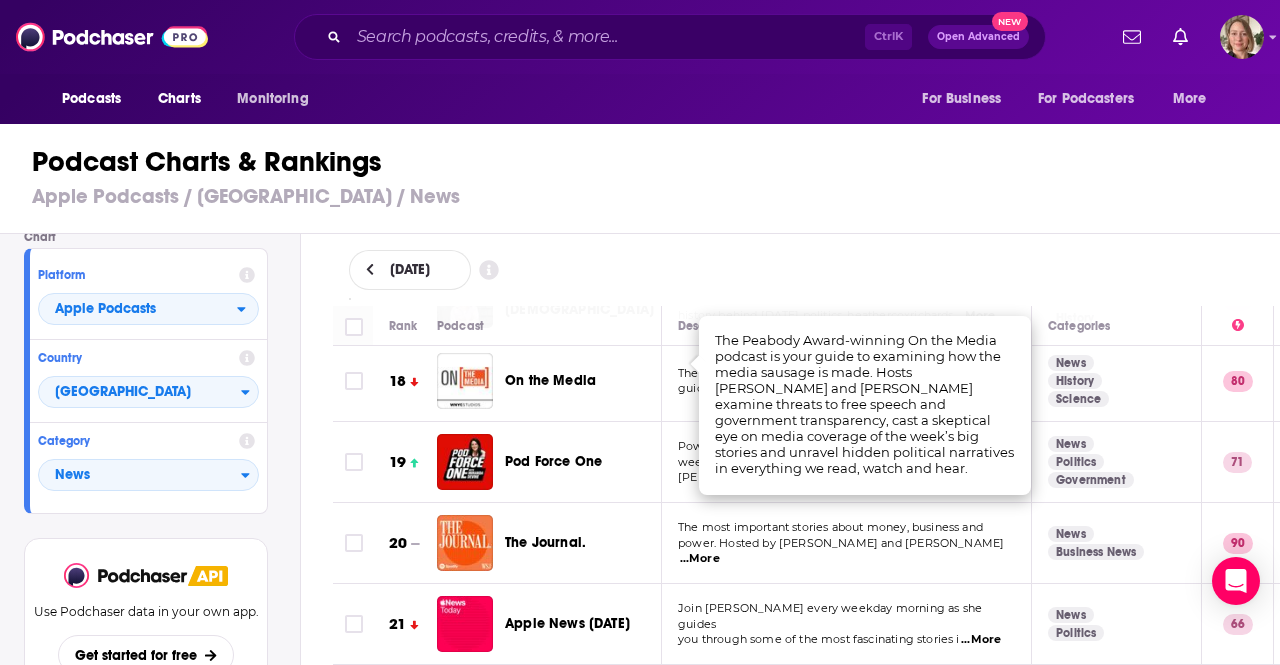 click on "[DATE]" at bounding box center (807, 270) 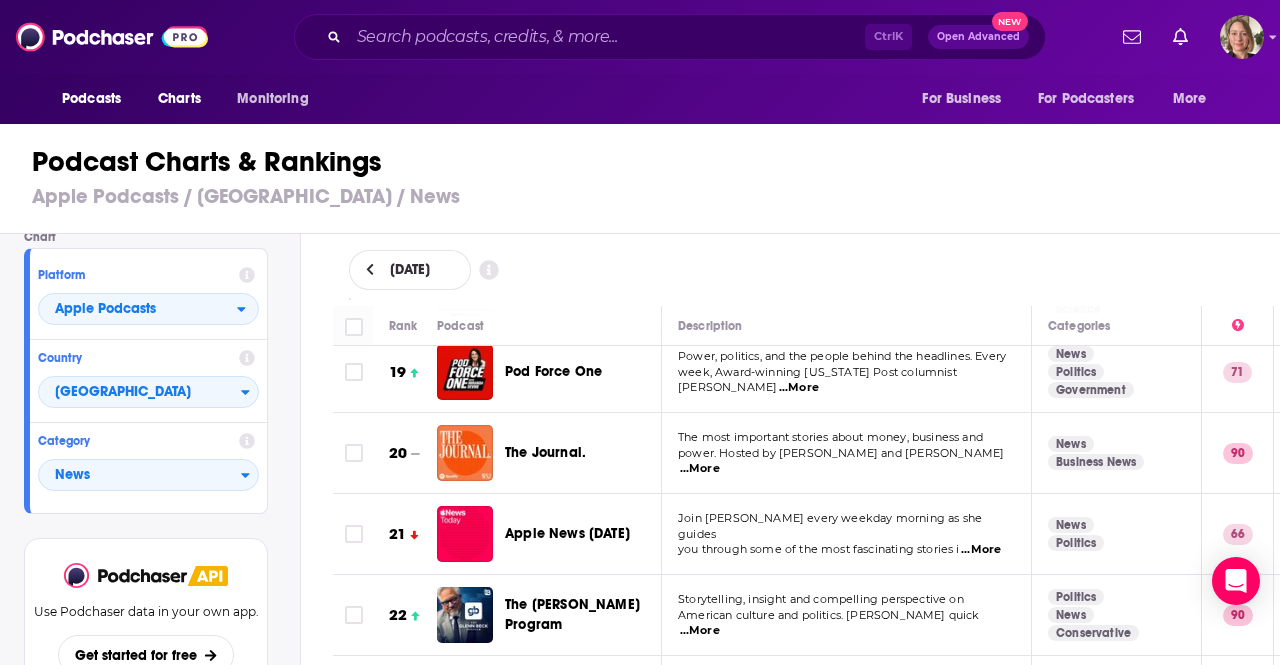 scroll, scrollTop: 1400, scrollLeft: 0, axis: vertical 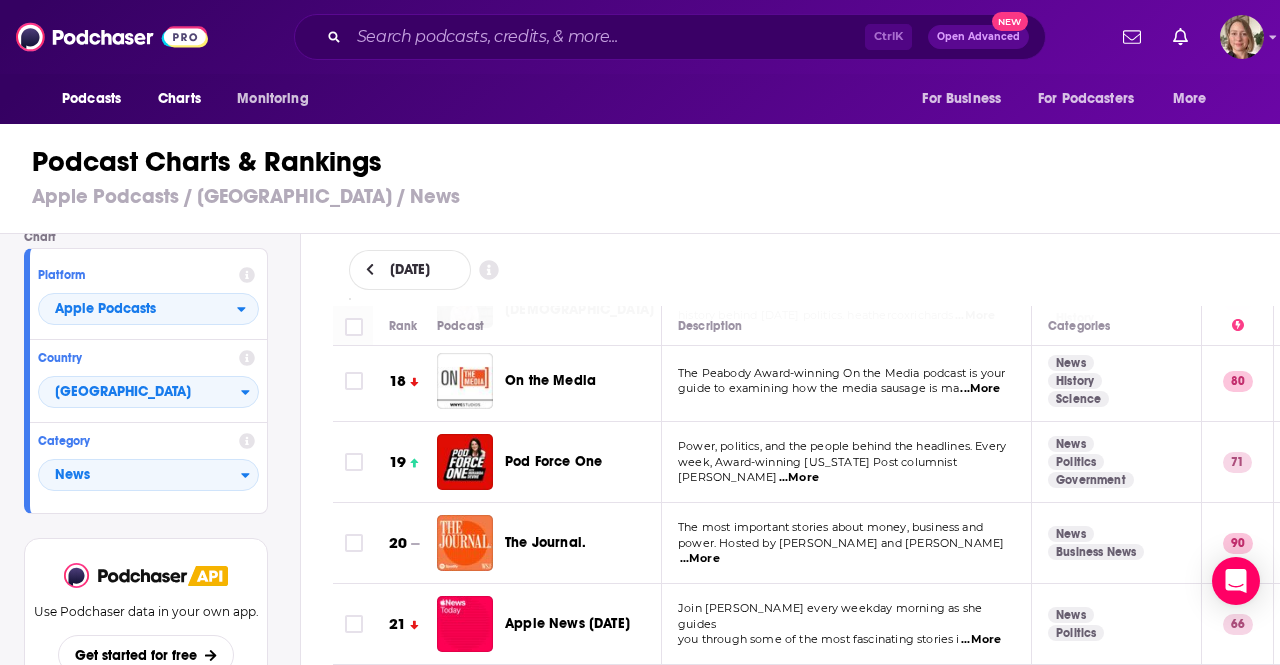 click on "...More" at bounding box center [799, 478] 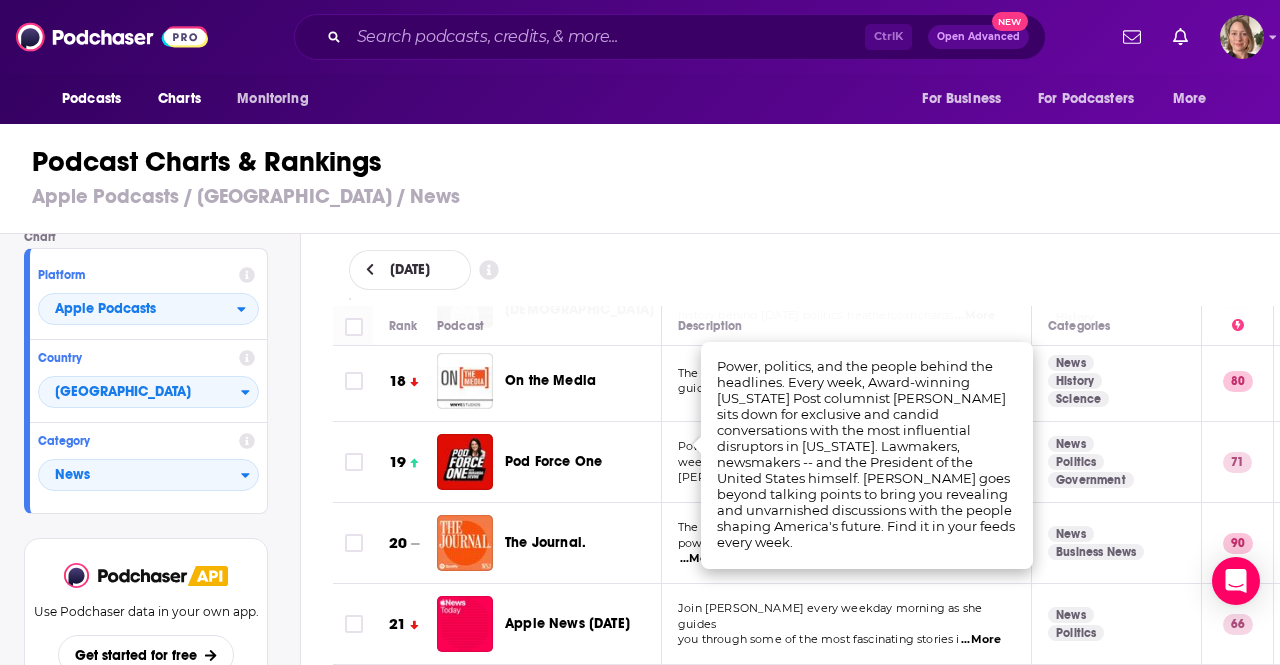 click on "[DATE]" at bounding box center [807, 270] 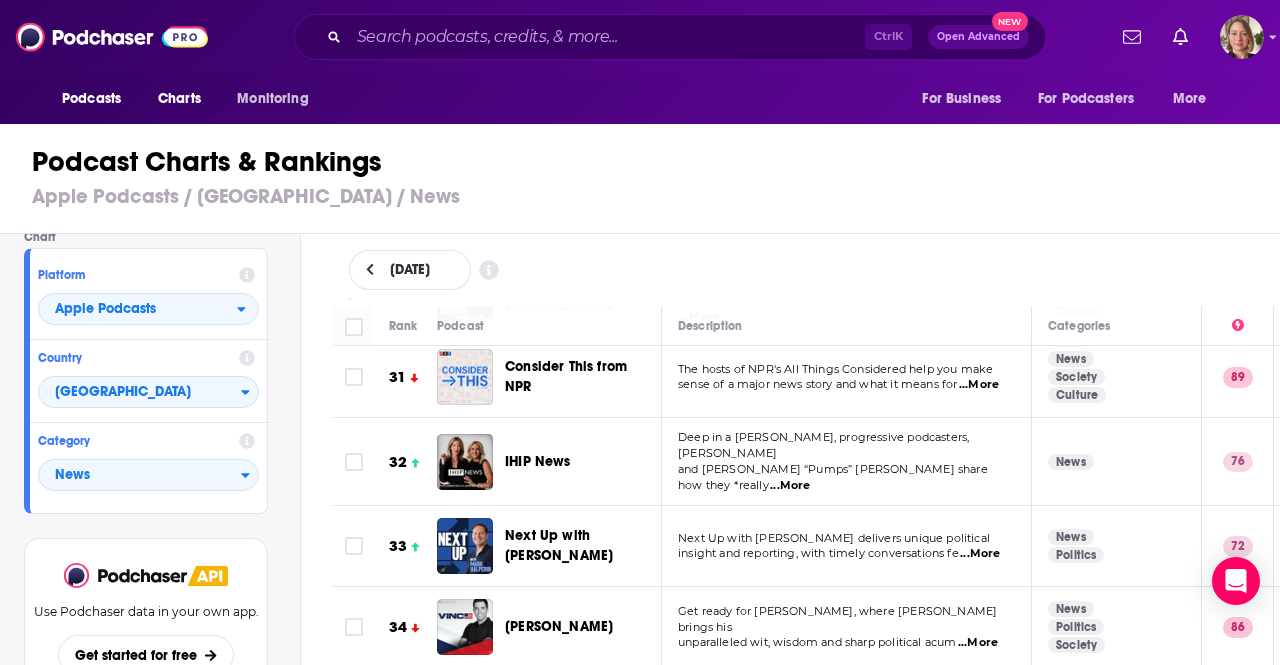 scroll, scrollTop: 2400, scrollLeft: 0, axis: vertical 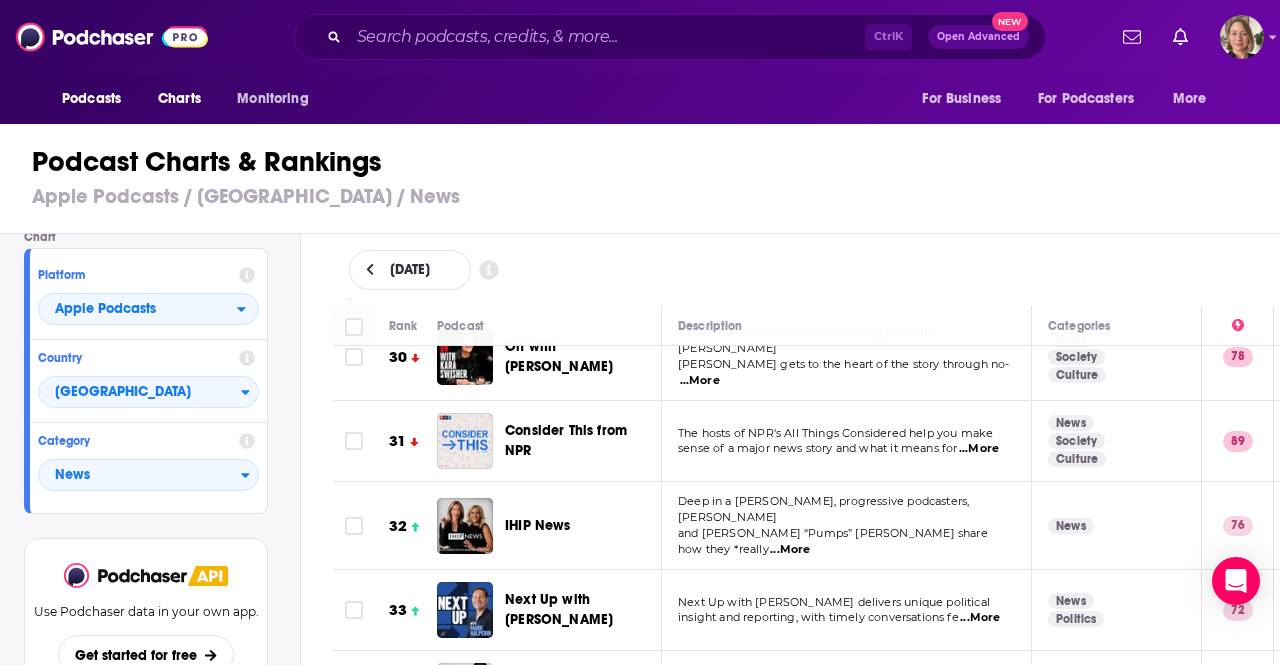 click on "...More" at bounding box center (790, 550) 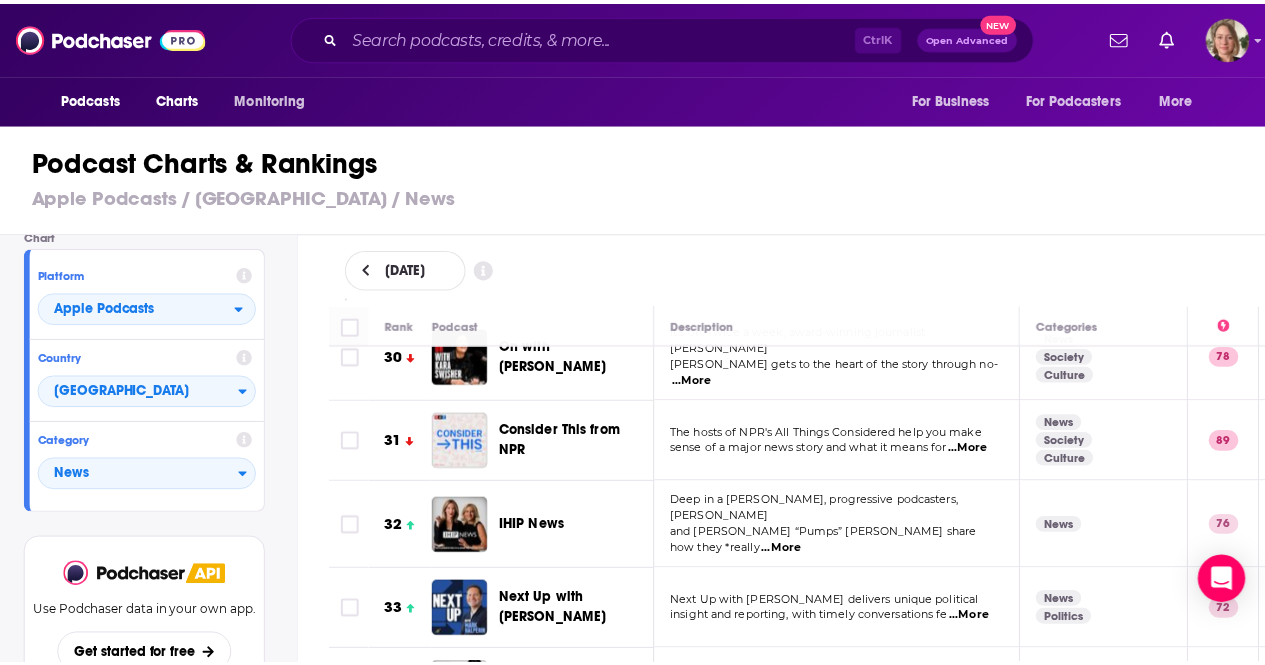 scroll, scrollTop: 2500, scrollLeft: 0, axis: vertical 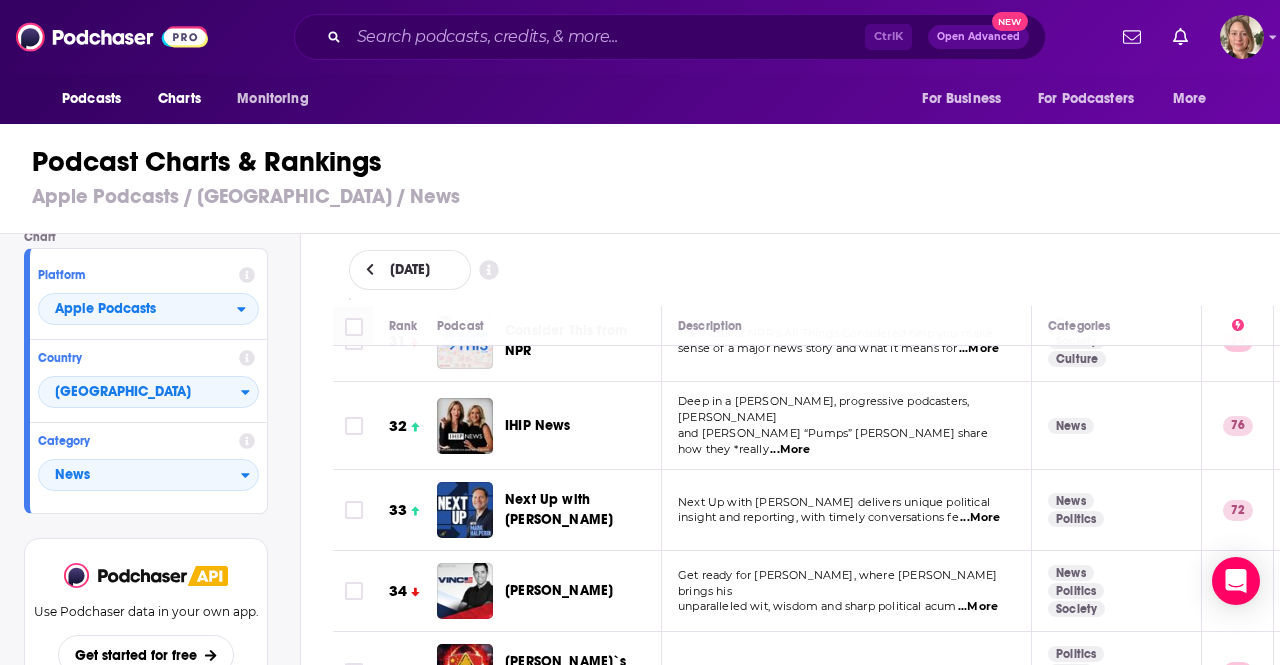 click on "...More" at bounding box center [980, 518] 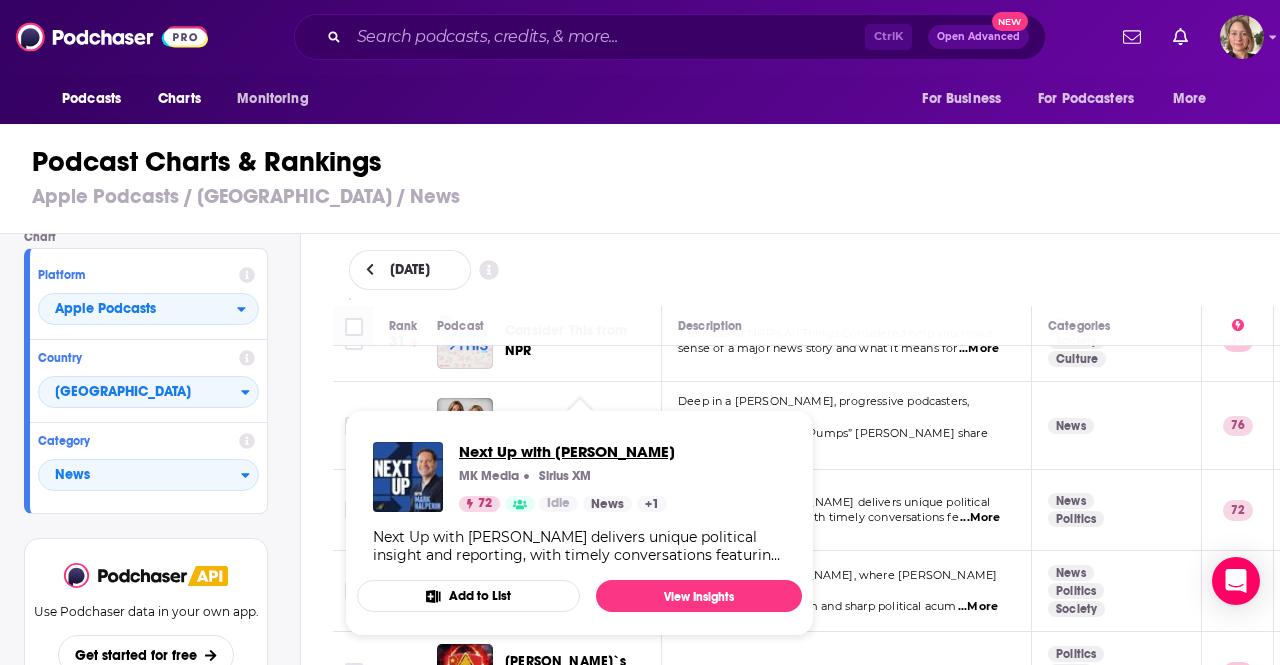 click on "Next Up with [PERSON_NAME]" at bounding box center (567, 451) 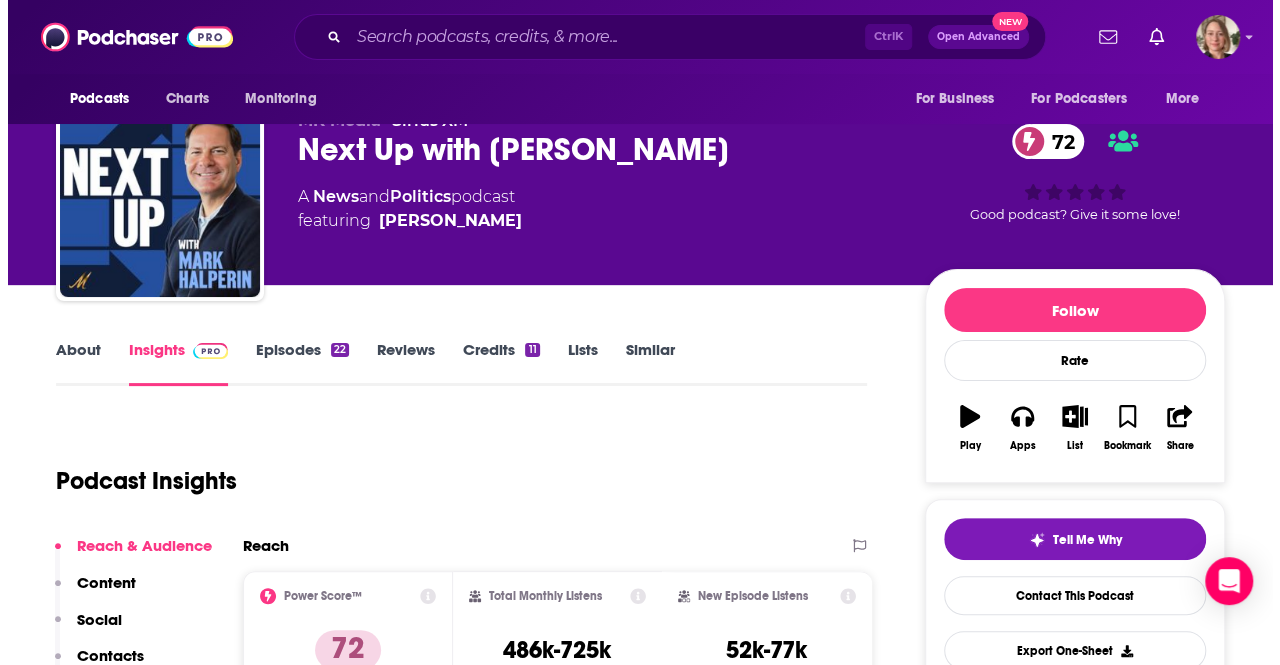 scroll, scrollTop: 0, scrollLeft: 0, axis: both 